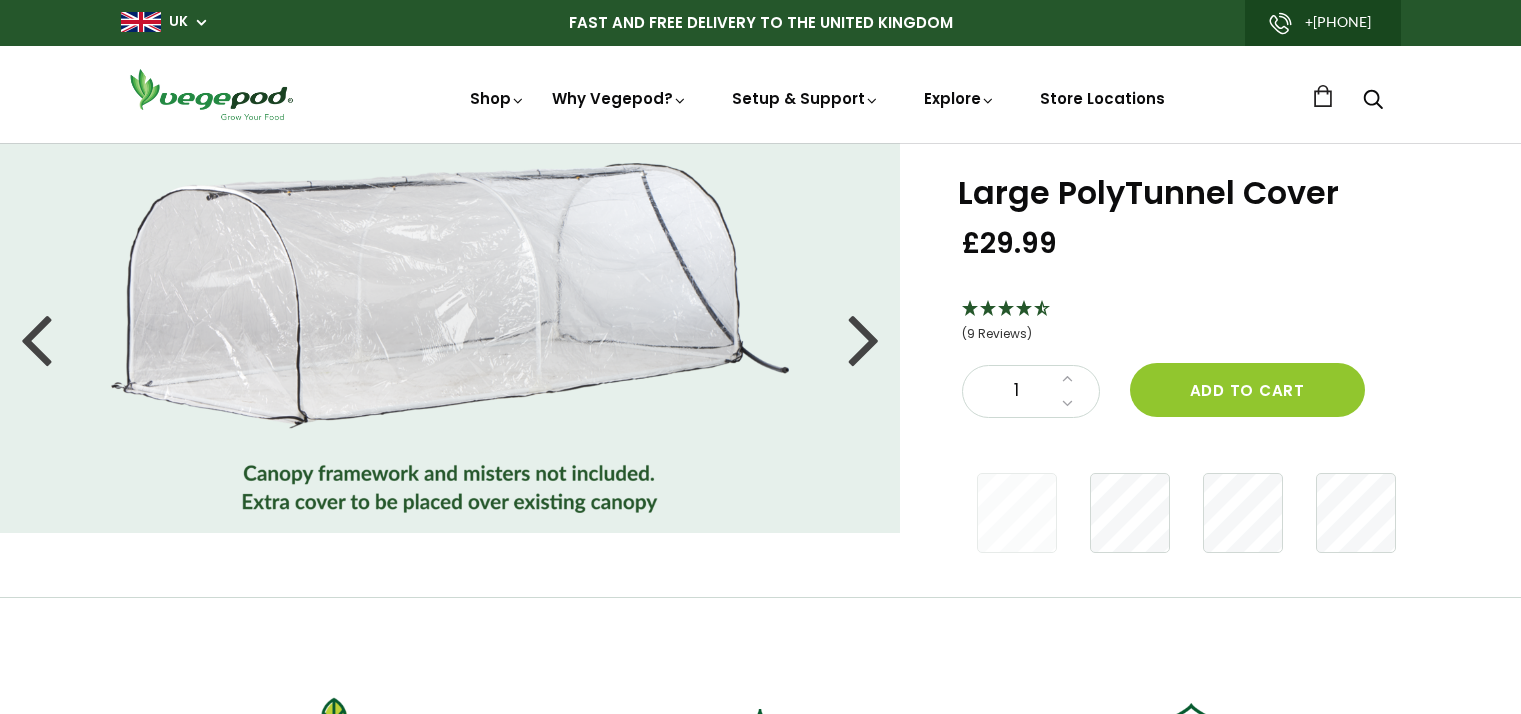 scroll, scrollTop: 1381, scrollLeft: 0, axis: vertical 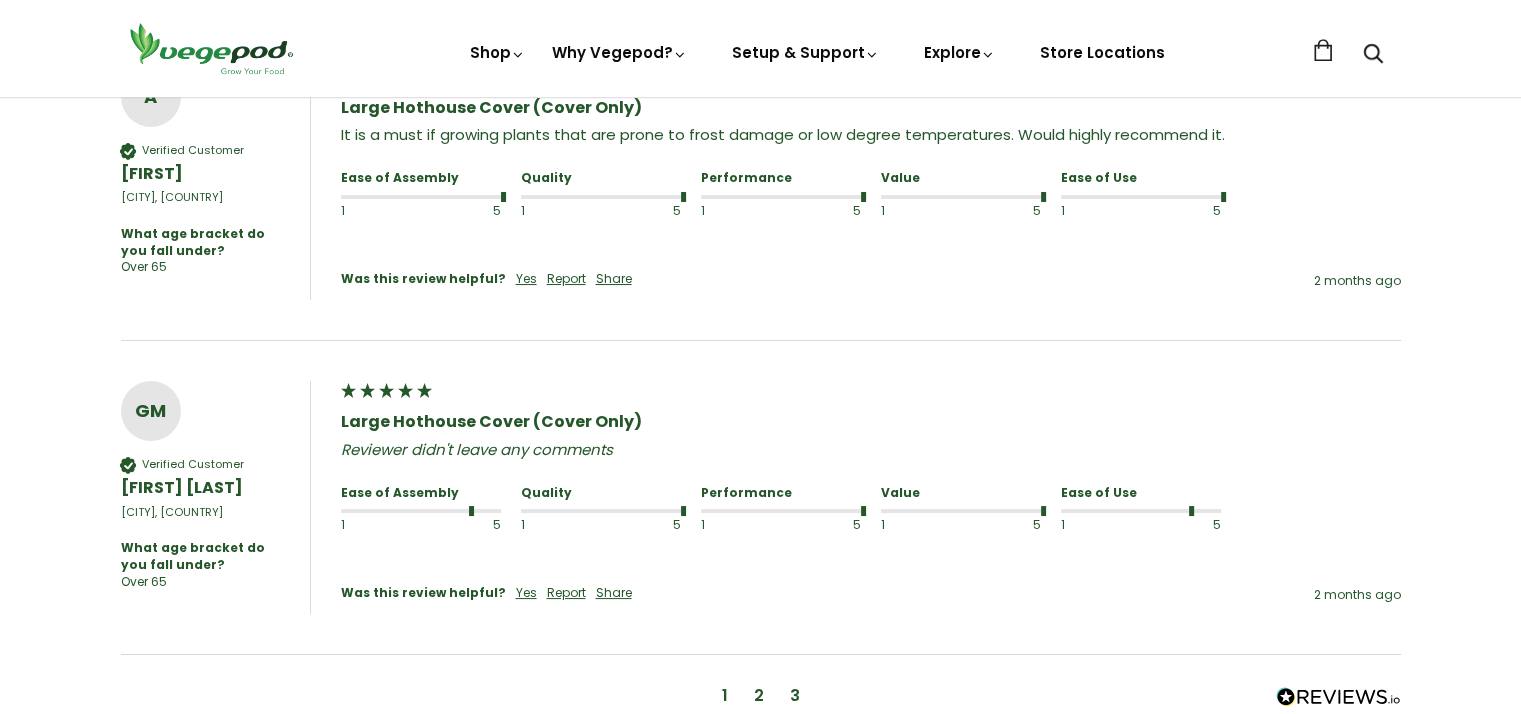 click on "2" at bounding box center [759, 696] 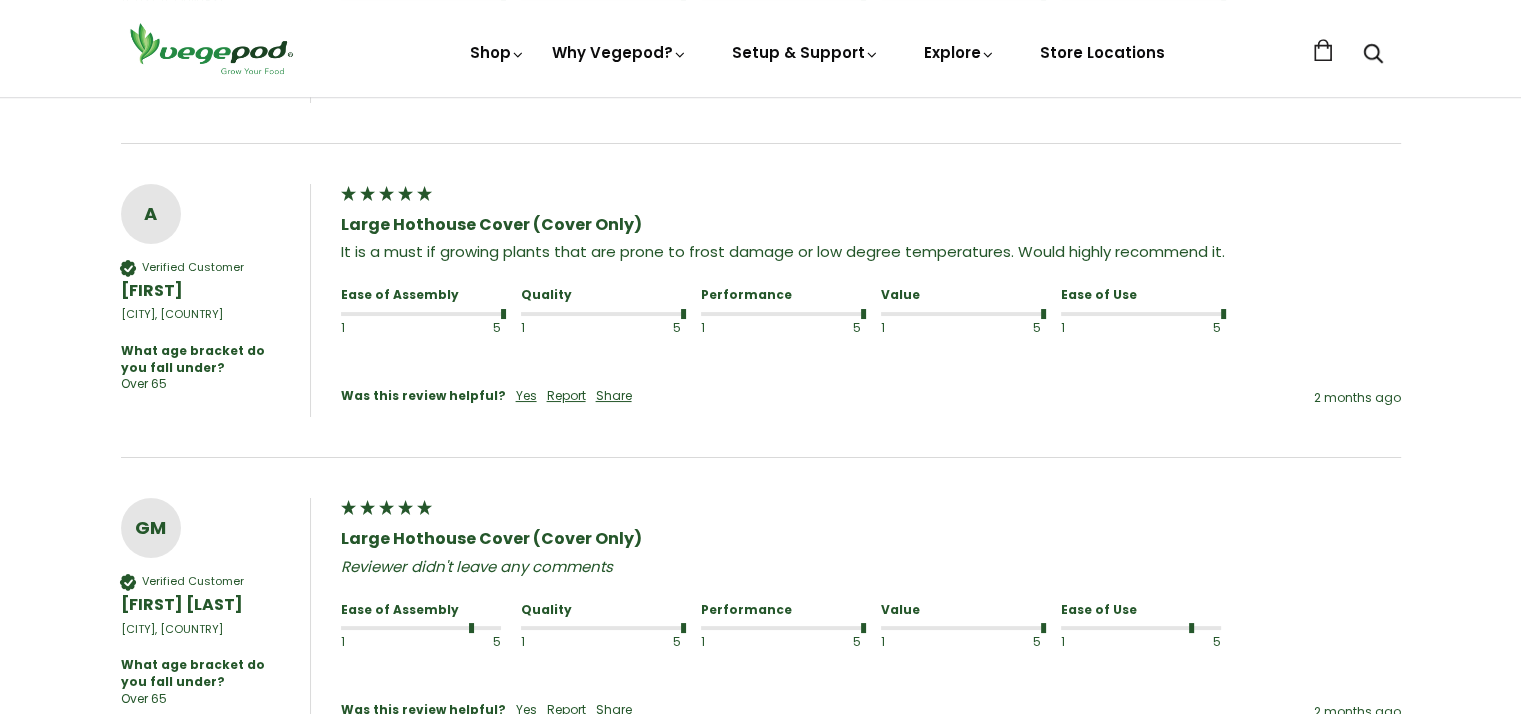 scroll, scrollTop: 960, scrollLeft: 0, axis: vertical 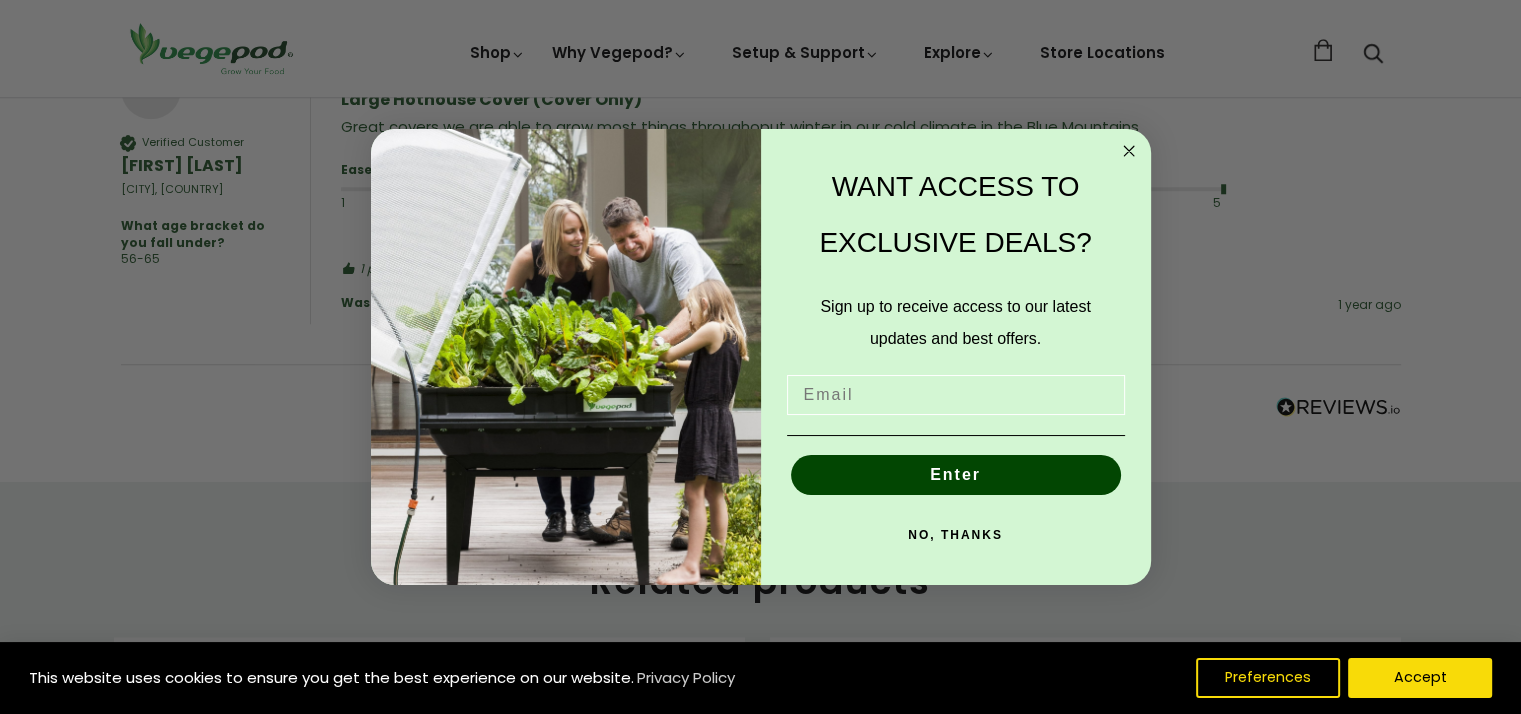 click at bounding box center (956, 395) 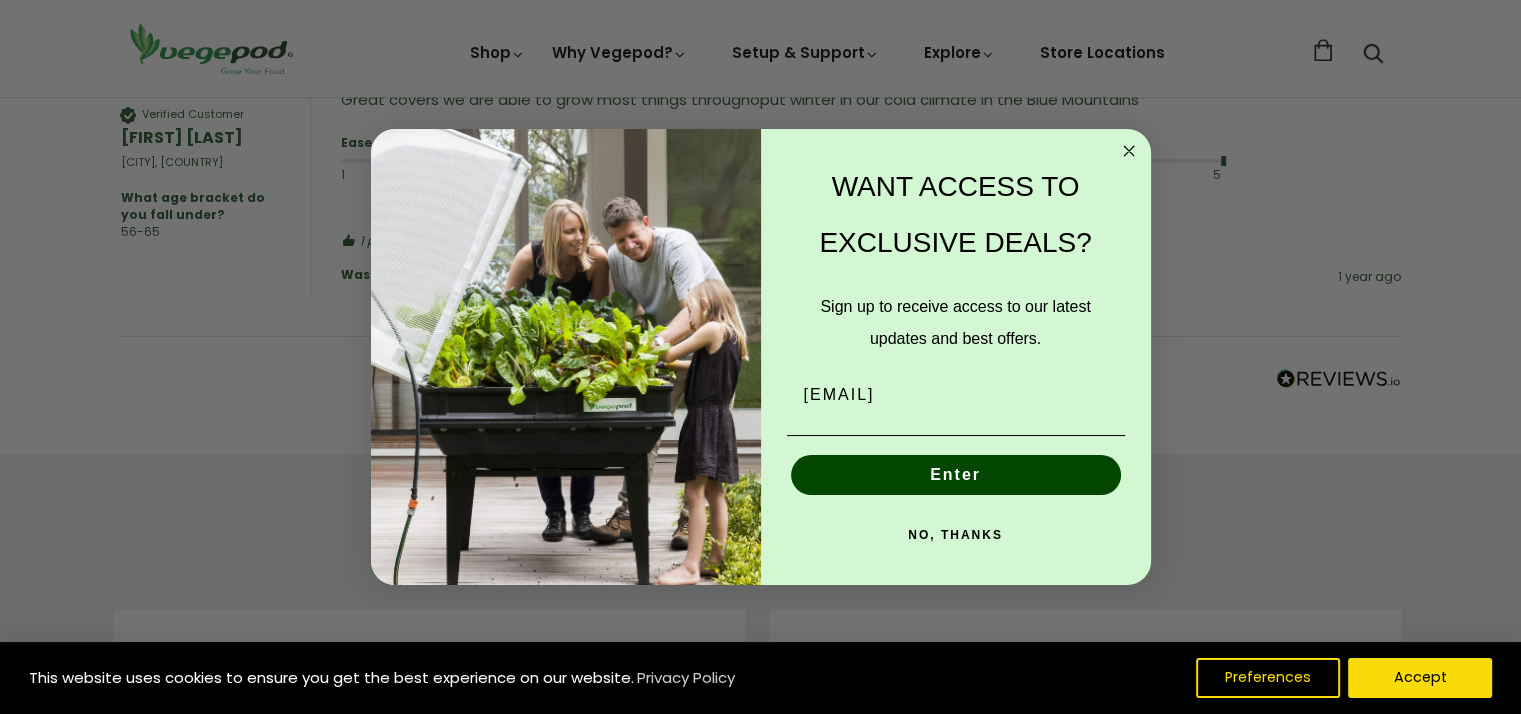 scroll, scrollTop: 1784, scrollLeft: 0, axis: vertical 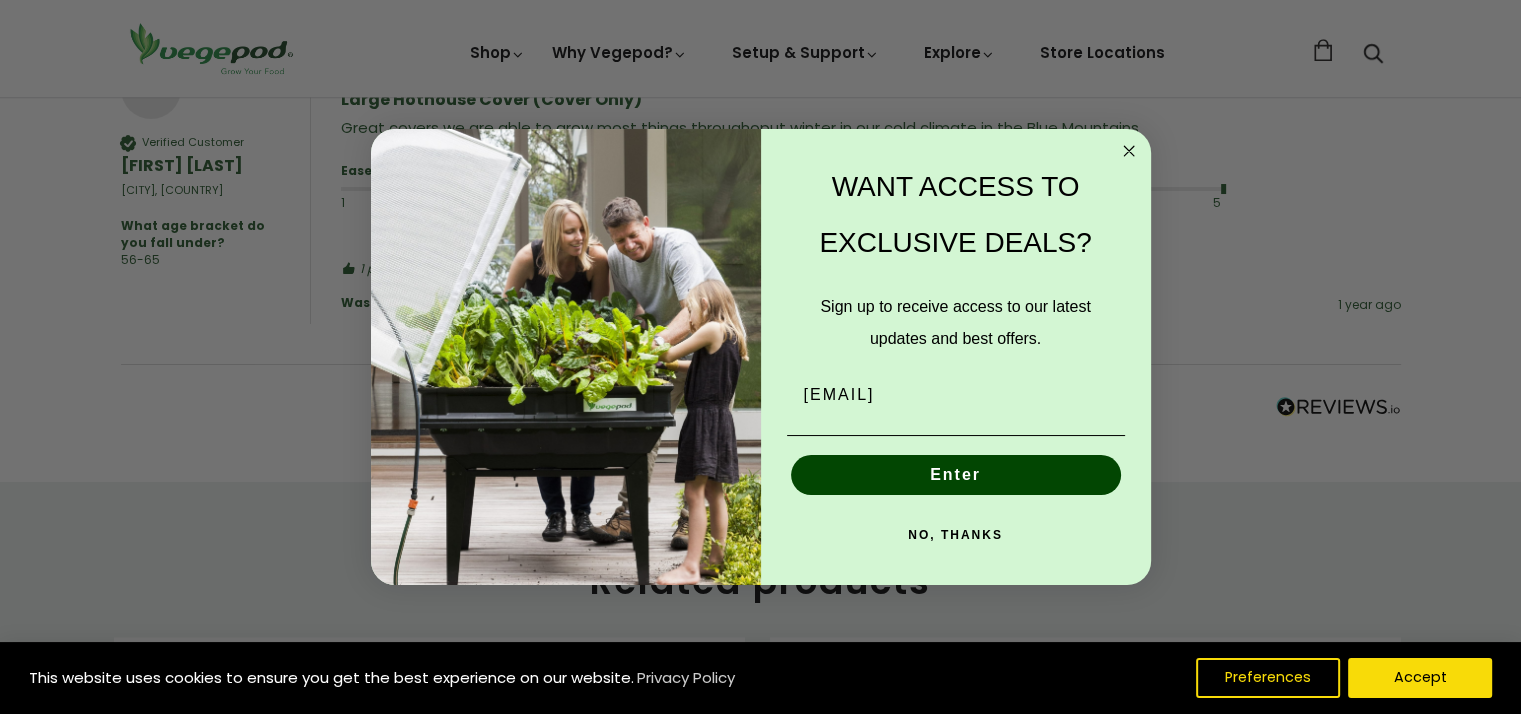click on "Enter" at bounding box center [956, 475] 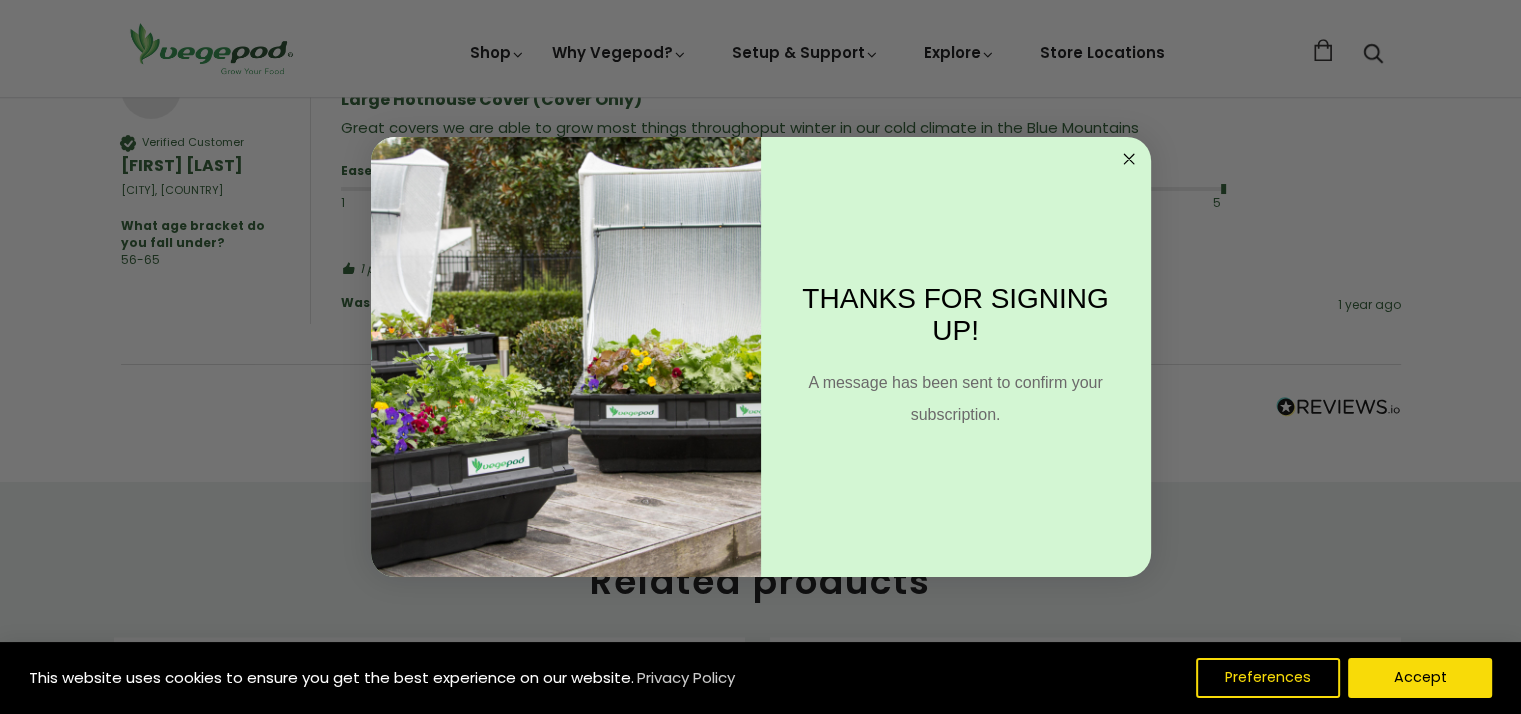 click 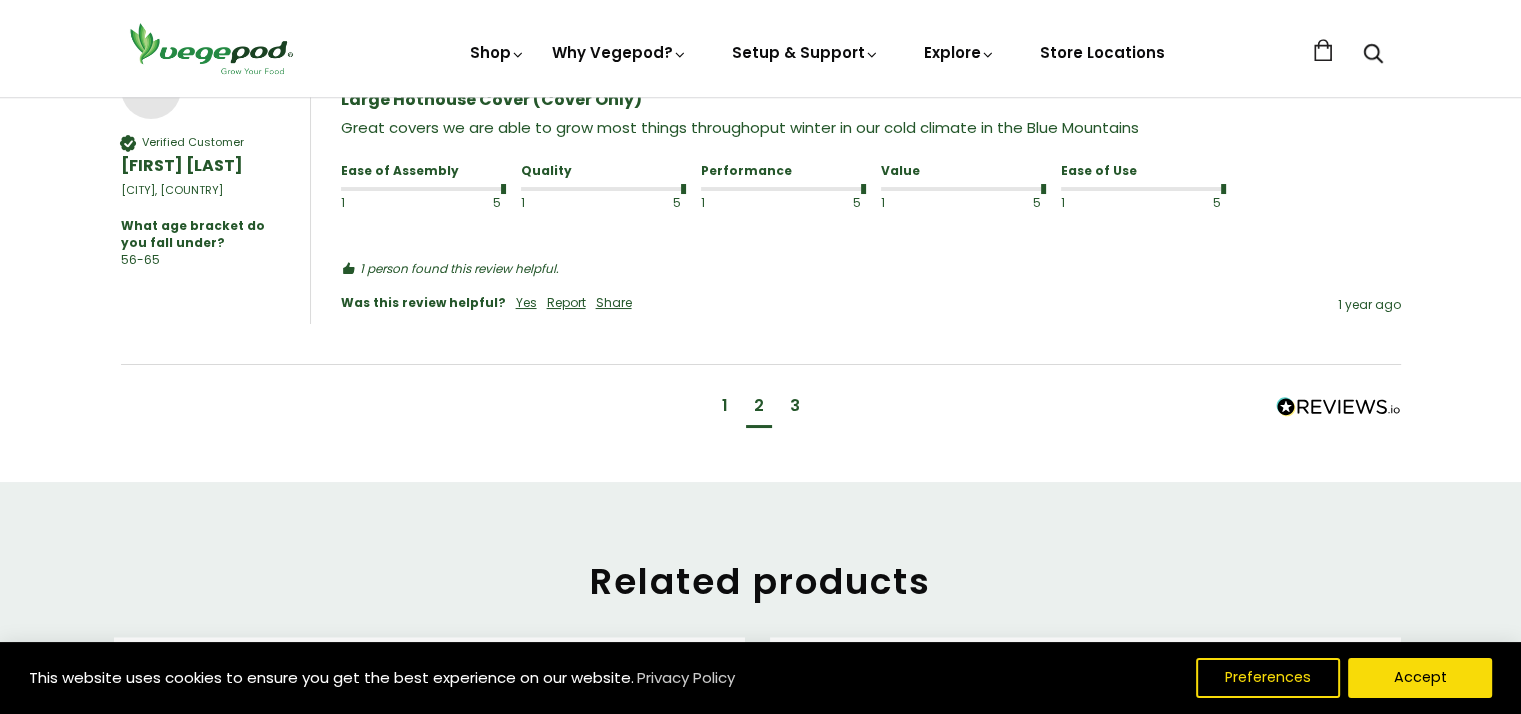 click on "3" at bounding box center (795, 406) 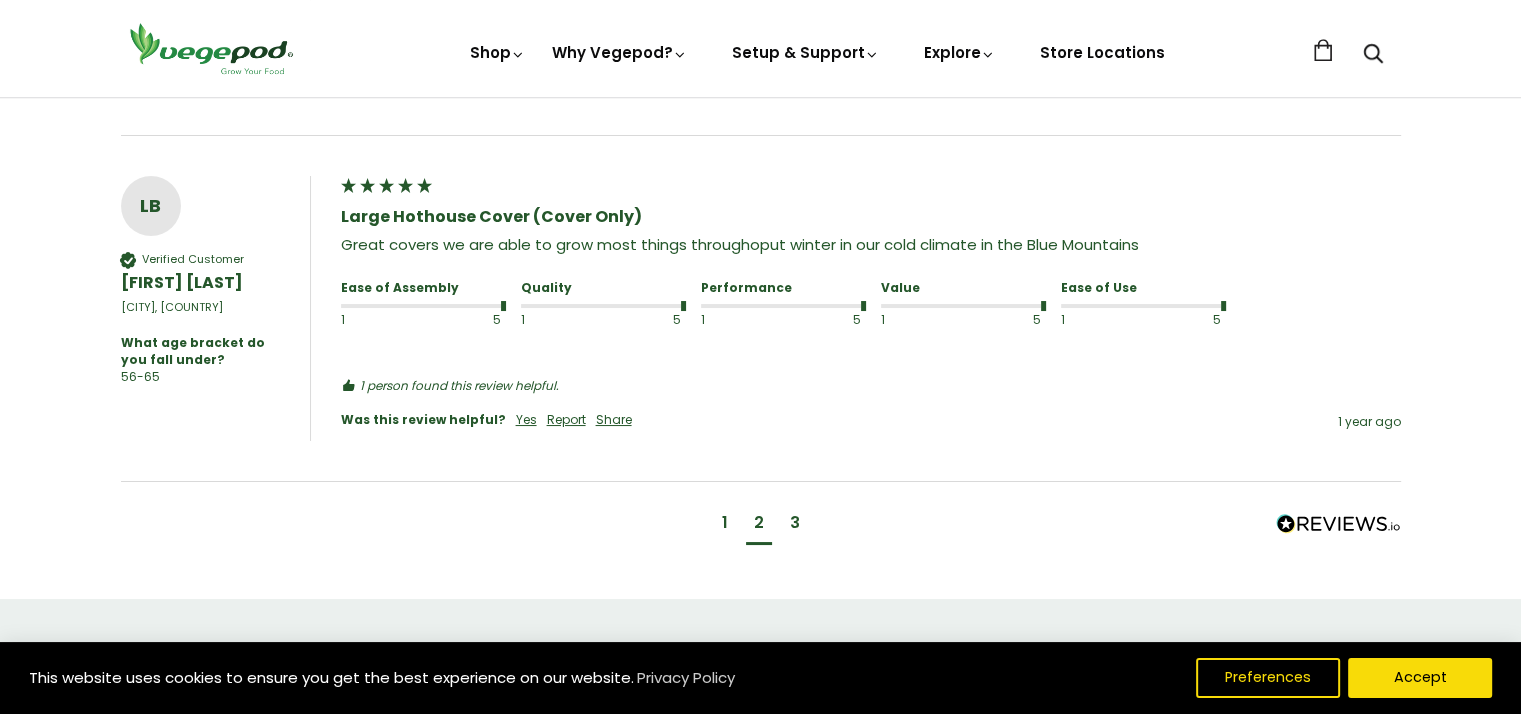 scroll, scrollTop: 992, scrollLeft: 0, axis: vertical 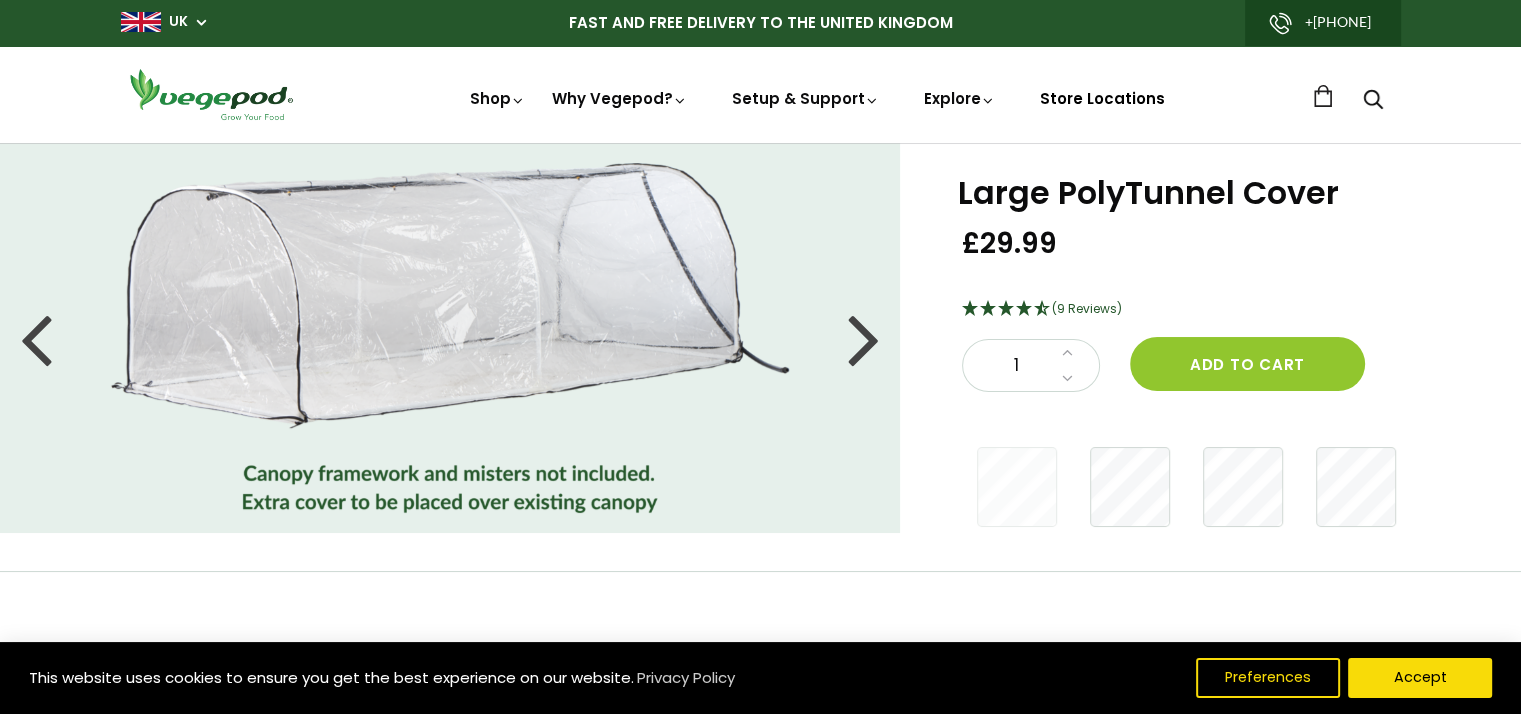 click on "Store Locations" at bounding box center (1102, 98) 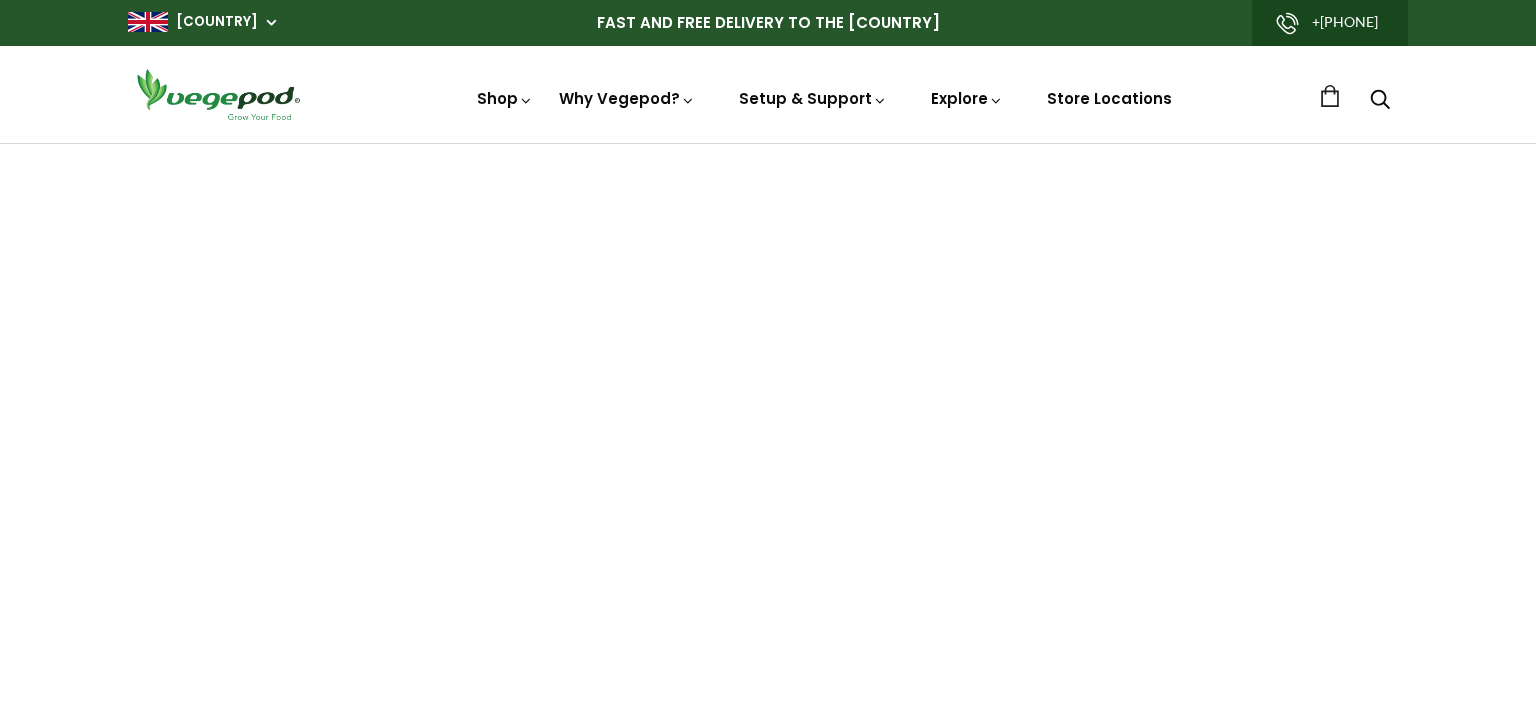 scroll, scrollTop: 0, scrollLeft: 0, axis: both 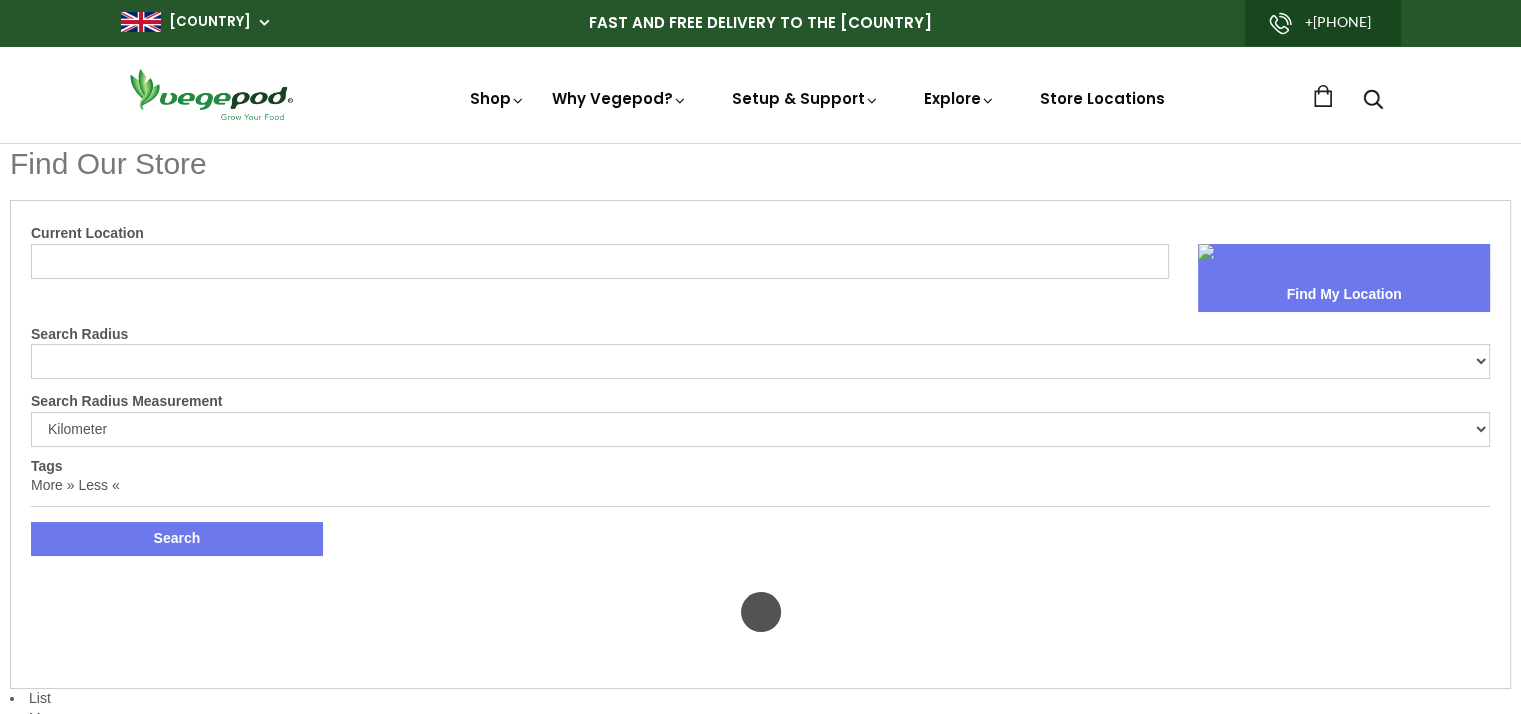 click on "Current Location
Find My Location
Search Radius
Search Radius Measurement
Kilometer
Mile
Tags
More »
Less «
Search" at bounding box center [760, 388] 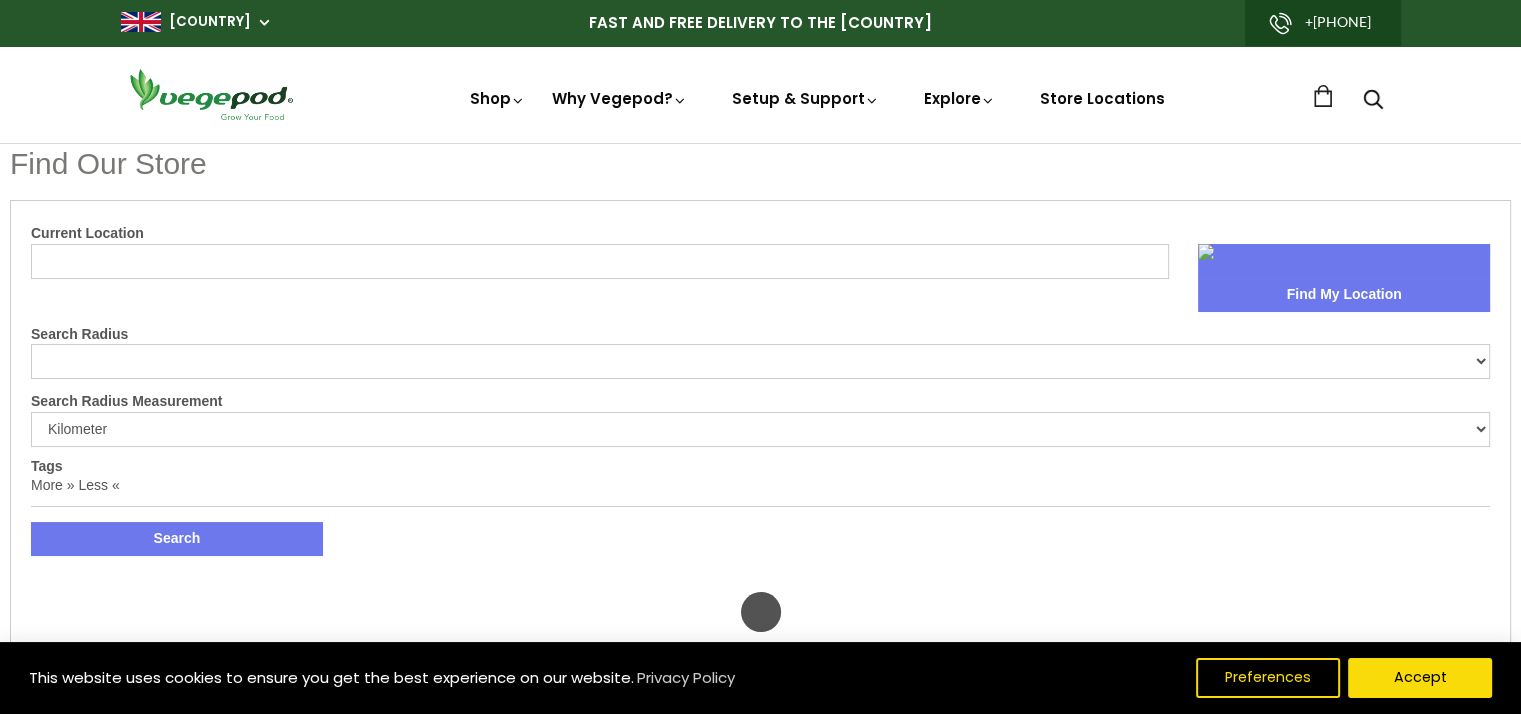 click on "[CURRENT_LOCATION]" at bounding box center (600, 261) 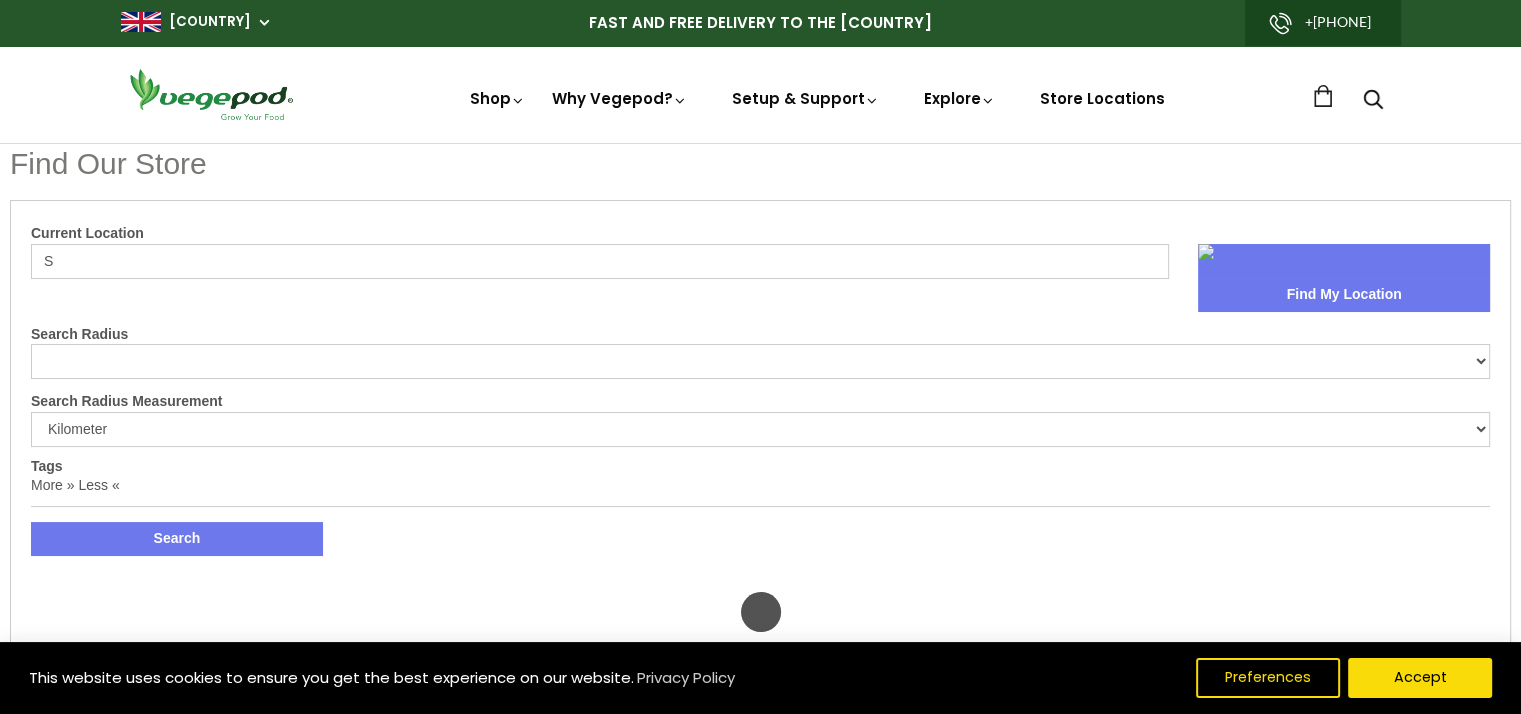 select on "m" 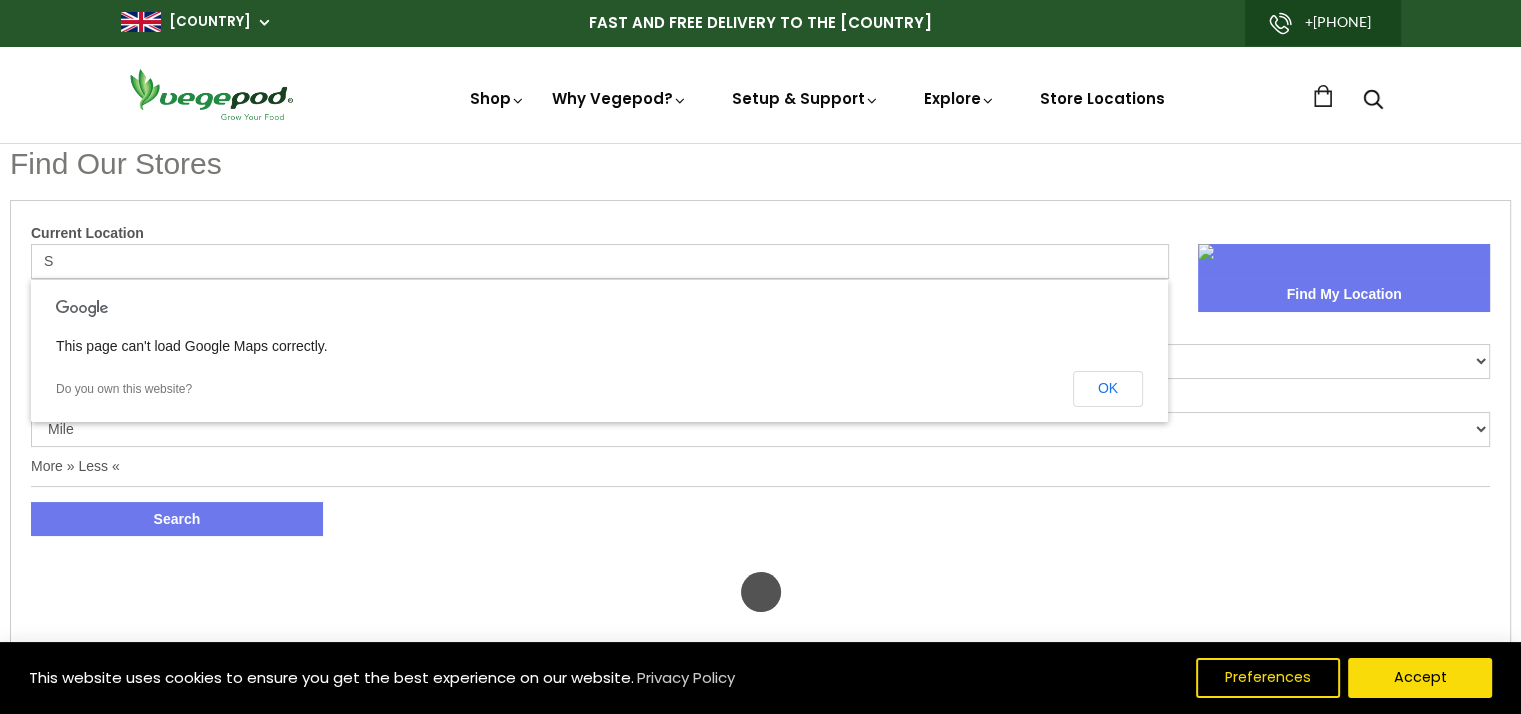 click on "S" at bounding box center [600, 261] 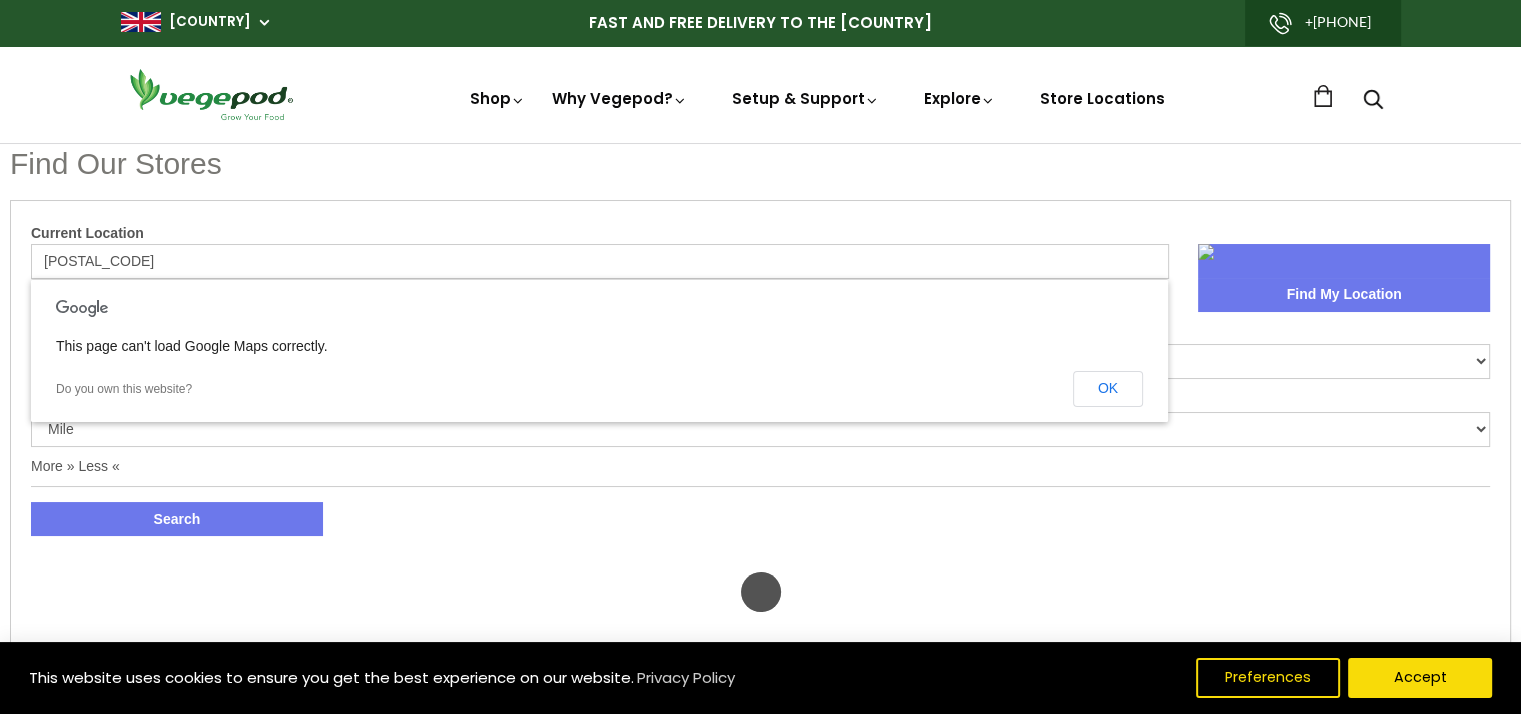 type on "S43 1QP" 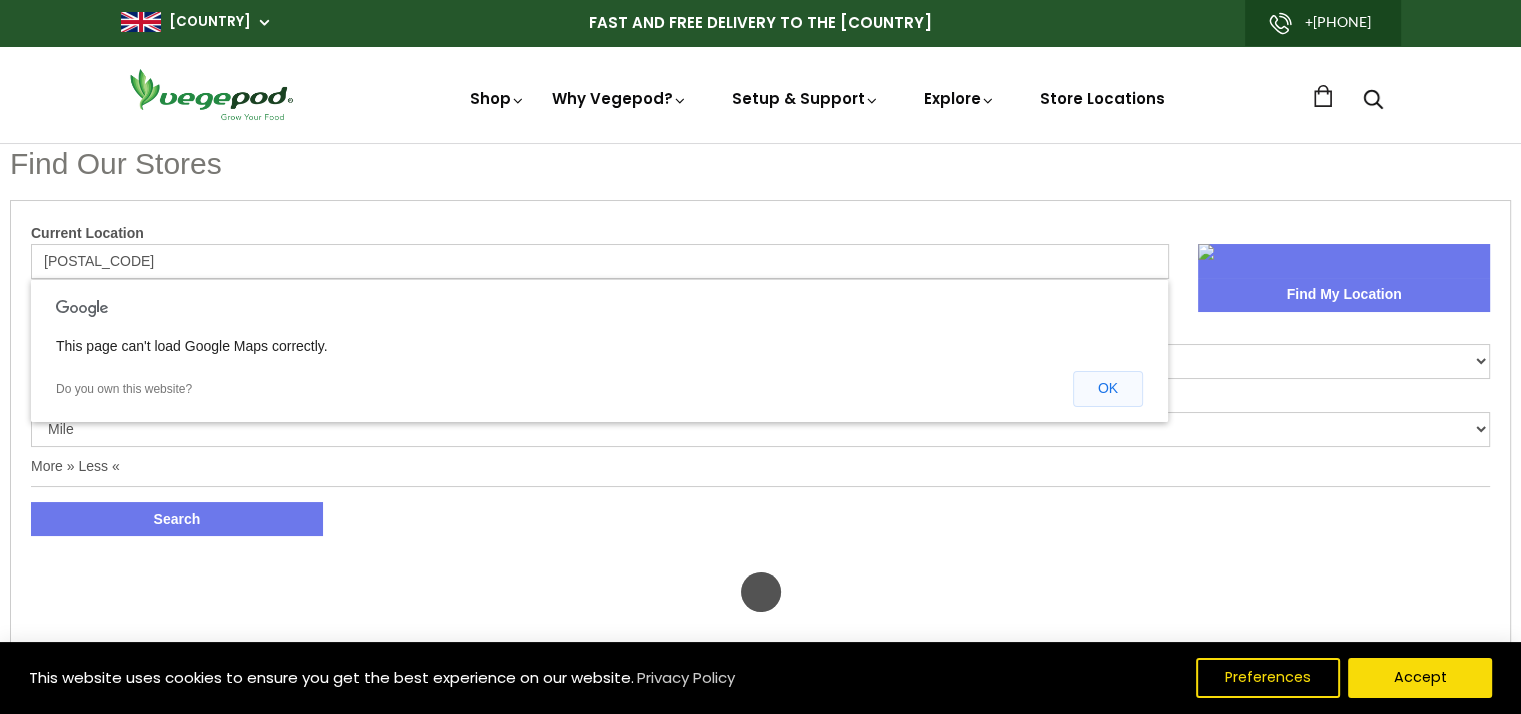click on "OK" at bounding box center (1108, 389) 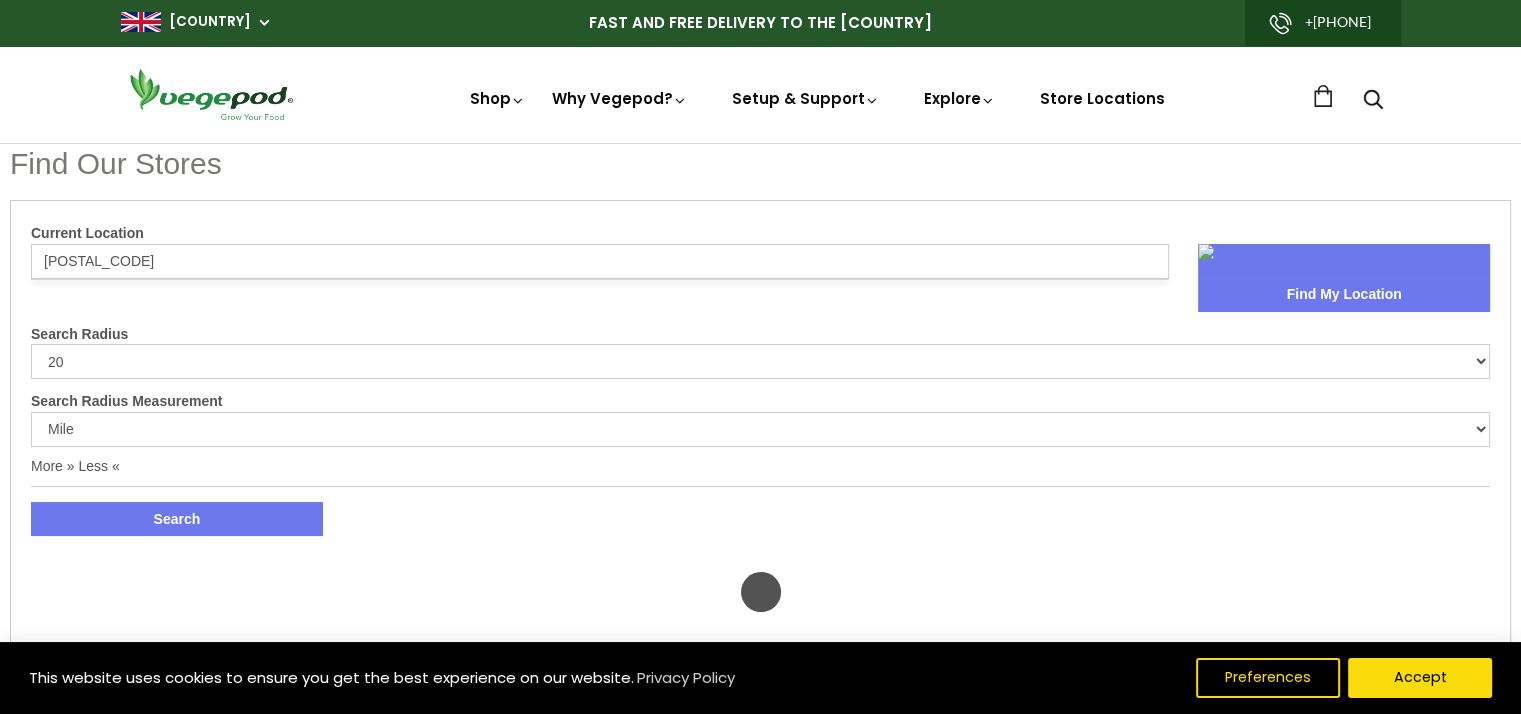 click on "Find My Location" at bounding box center (1344, 295) 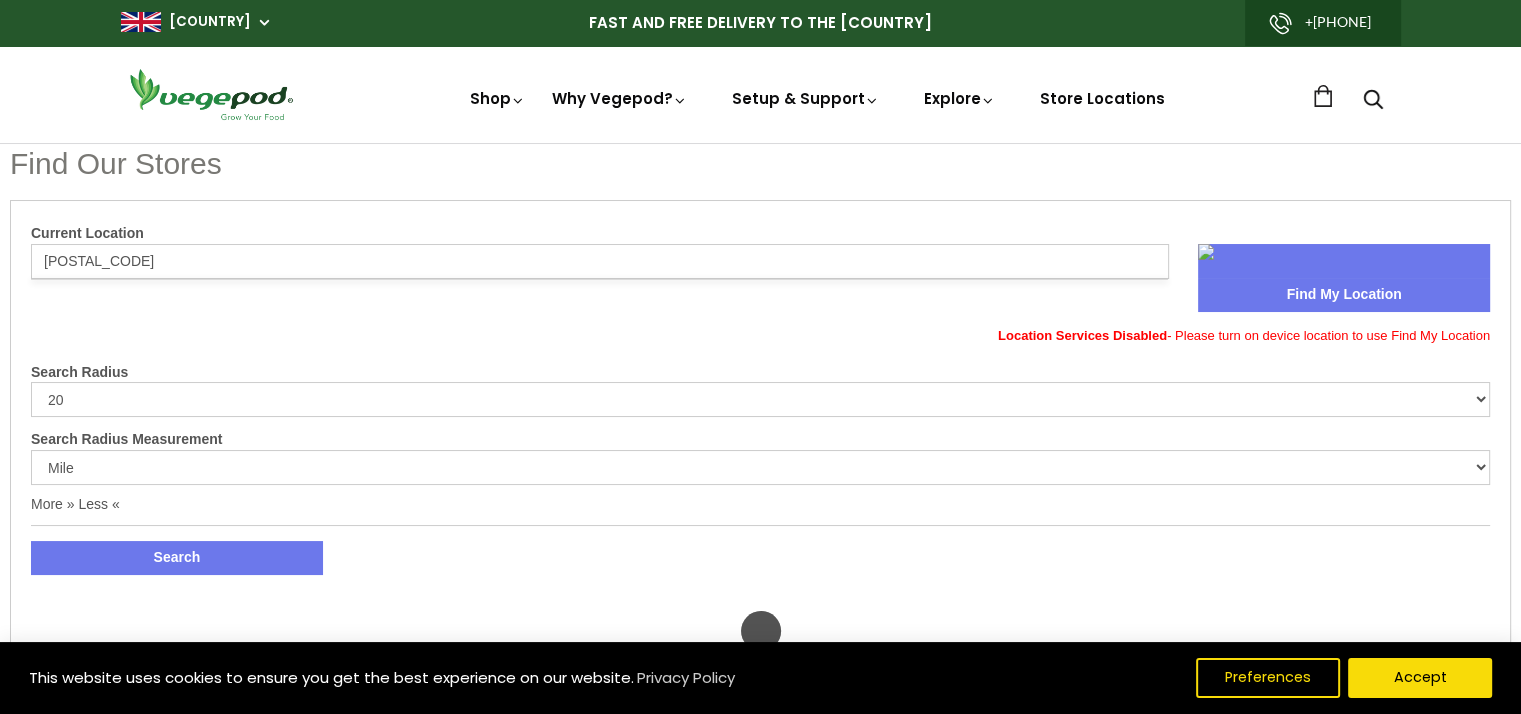 click on "10 20 30 40 No Limit" at bounding box center (760, 399) 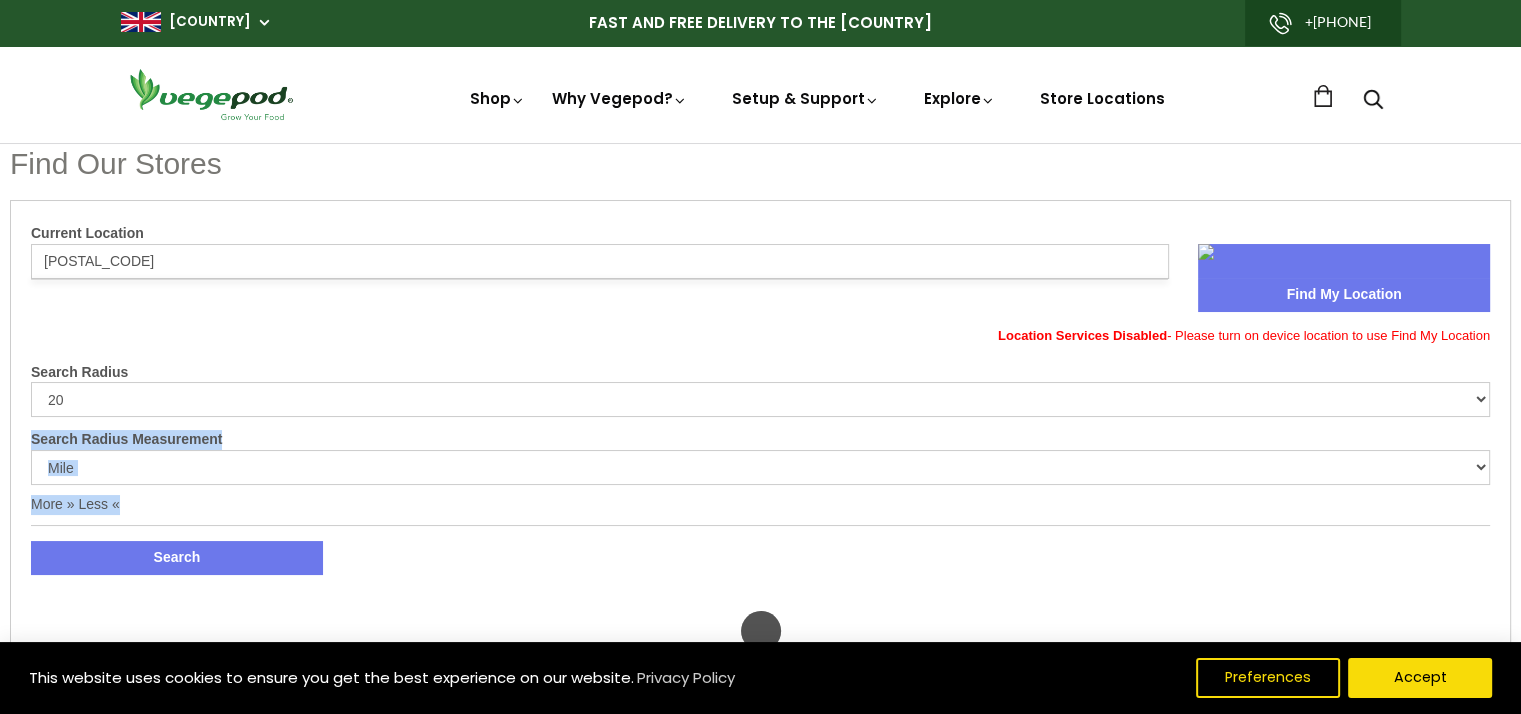 drag, startPoint x: 481, startPoint y: 573, endPoint x: 776, endPoint y: 333, distance: 380.29593 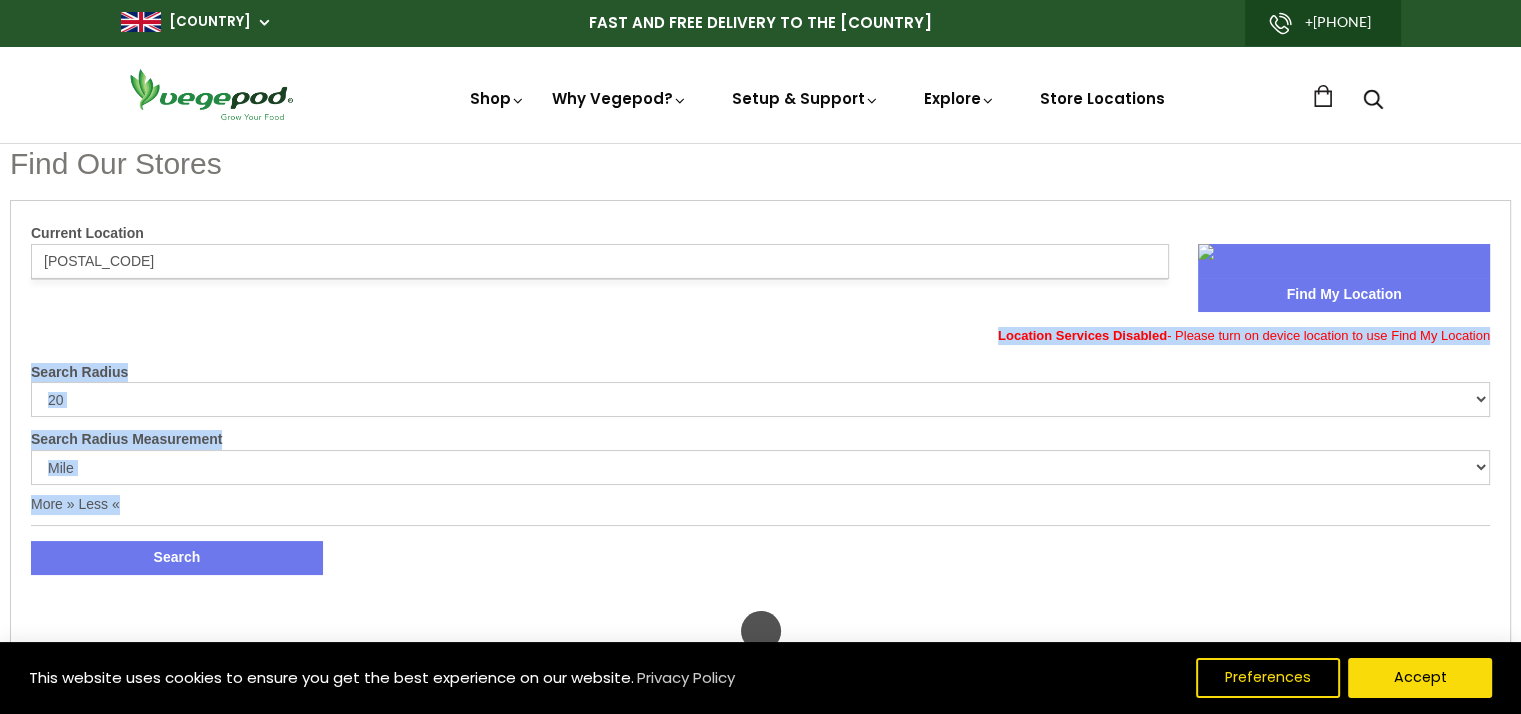 click on "10 20 30 40 No Limit" at bounding box center (760, 399) 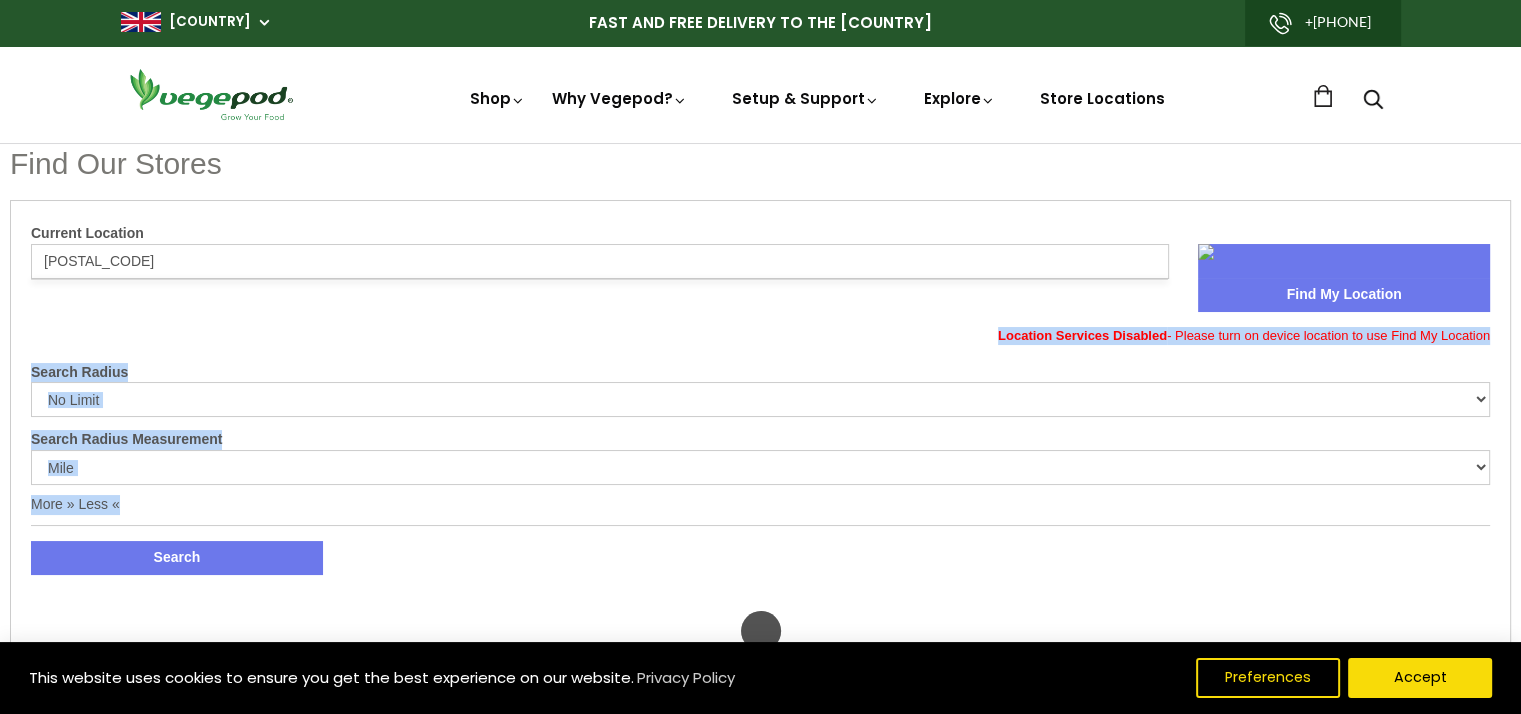 click on "10 20 30 40 No Limit" at bounding box center [760, 399] 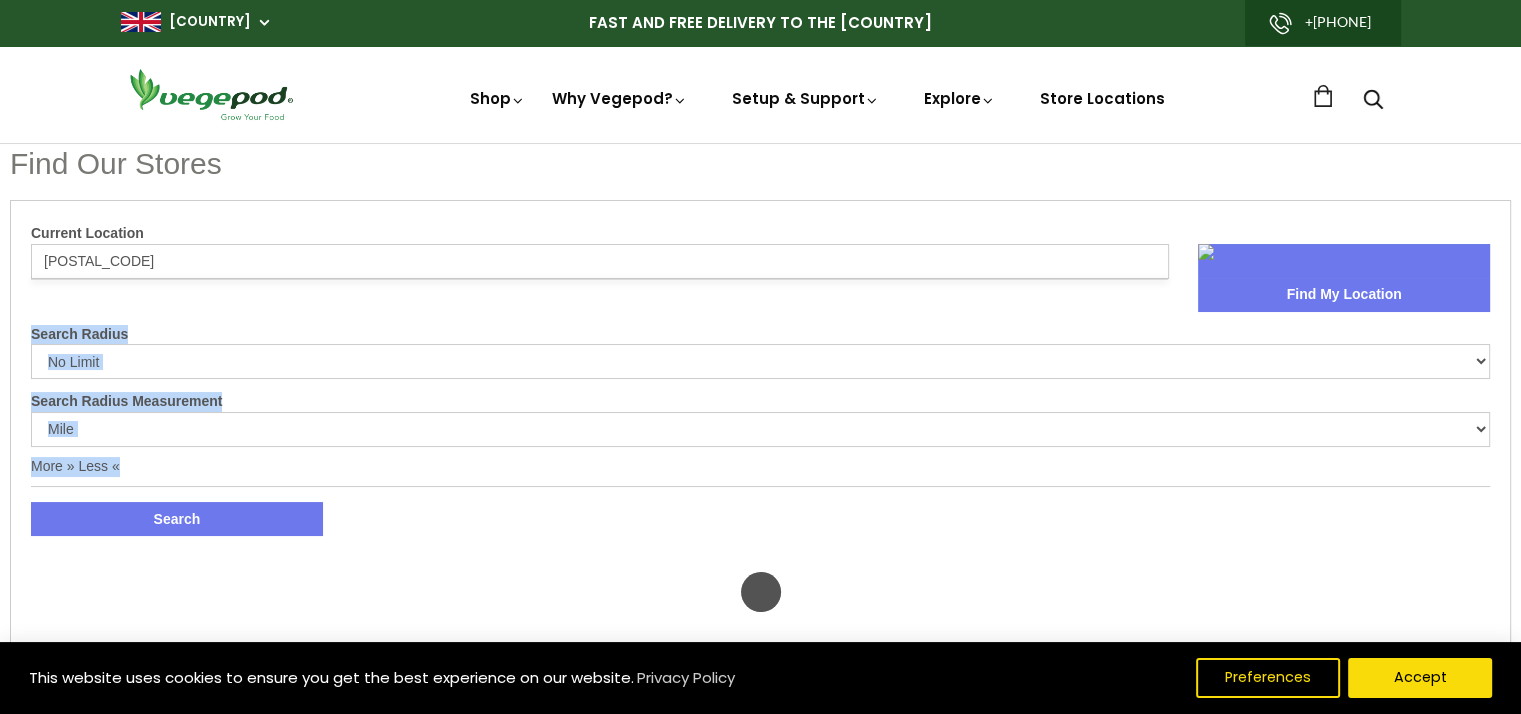 click on "Search" at bounding box center [177, 519] 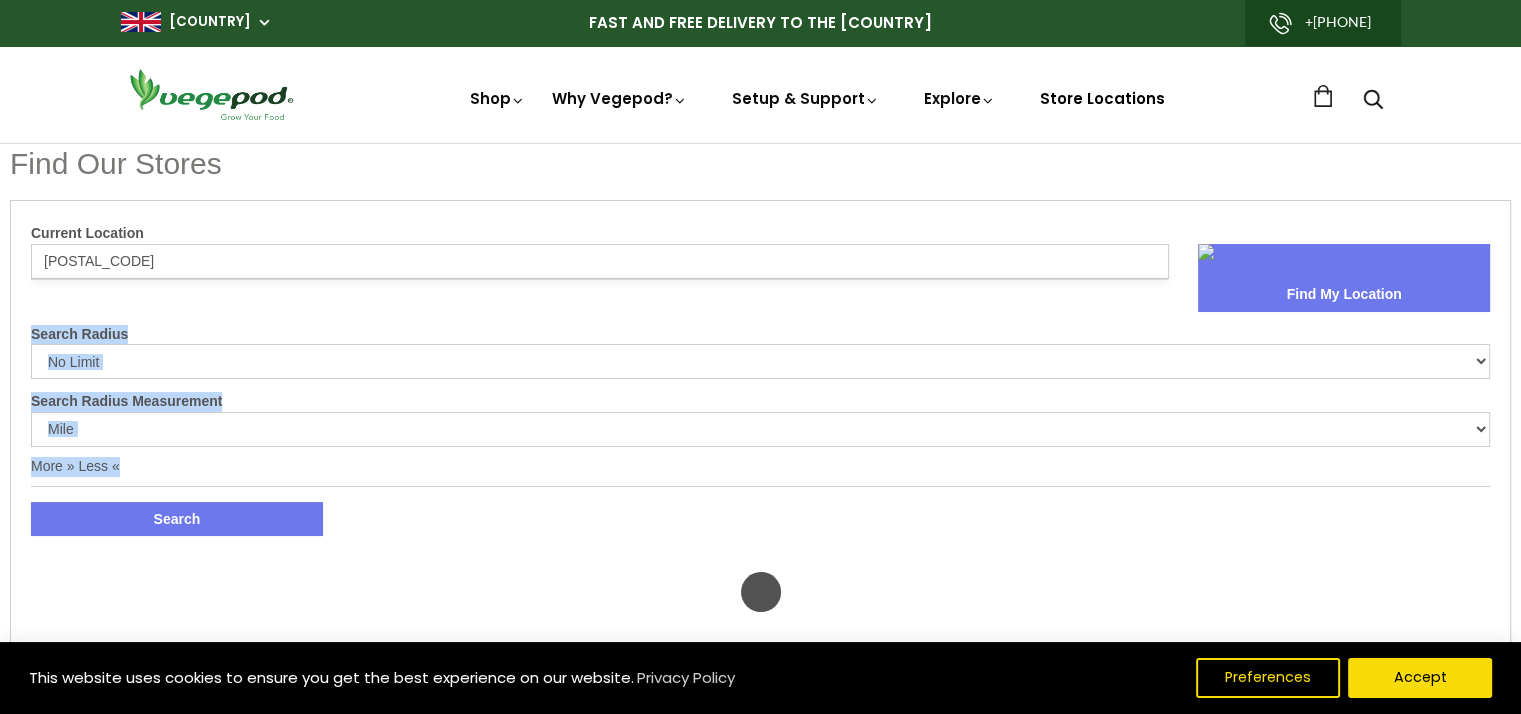 click on "Store Locations" at bounding box center (1102, 98) 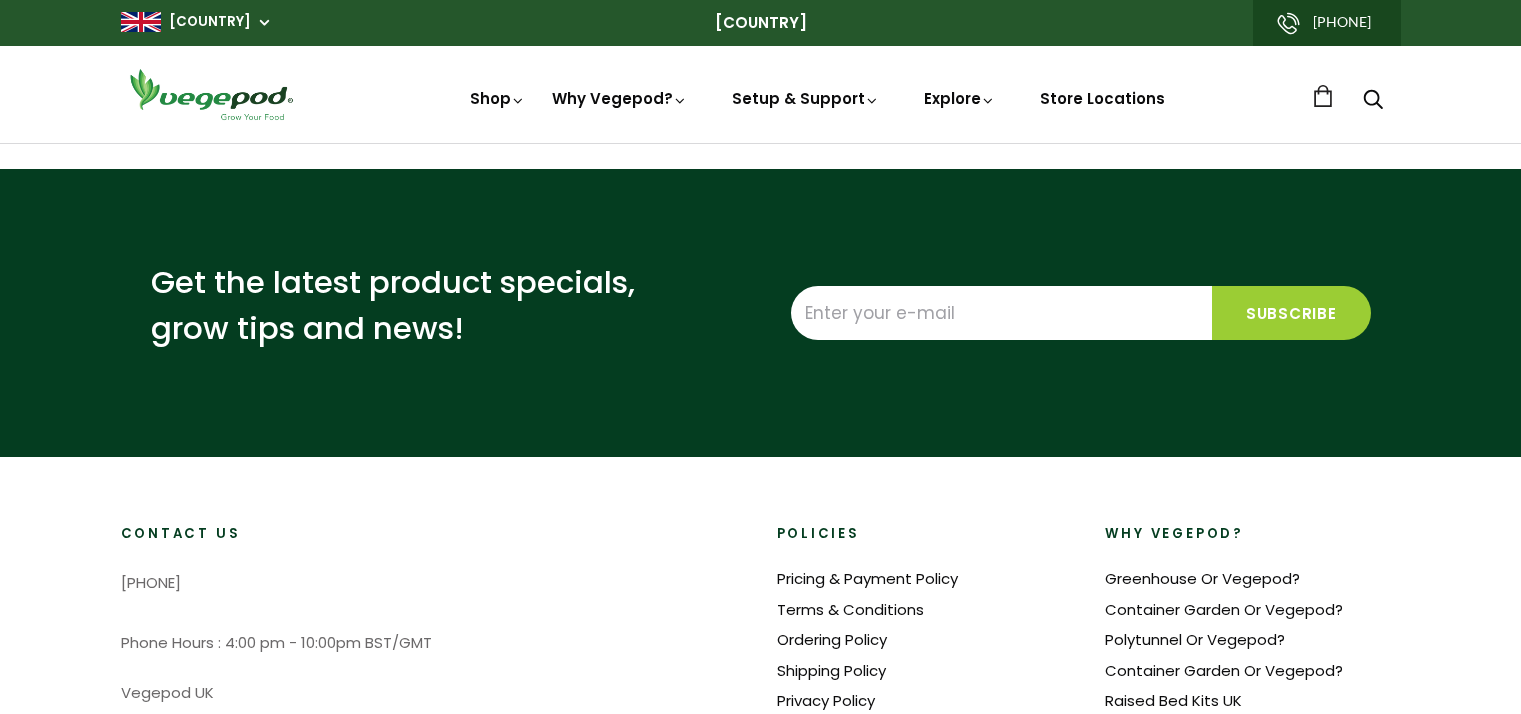 scroll, scrollTop: 0, scrollLeft: 0, axis: both 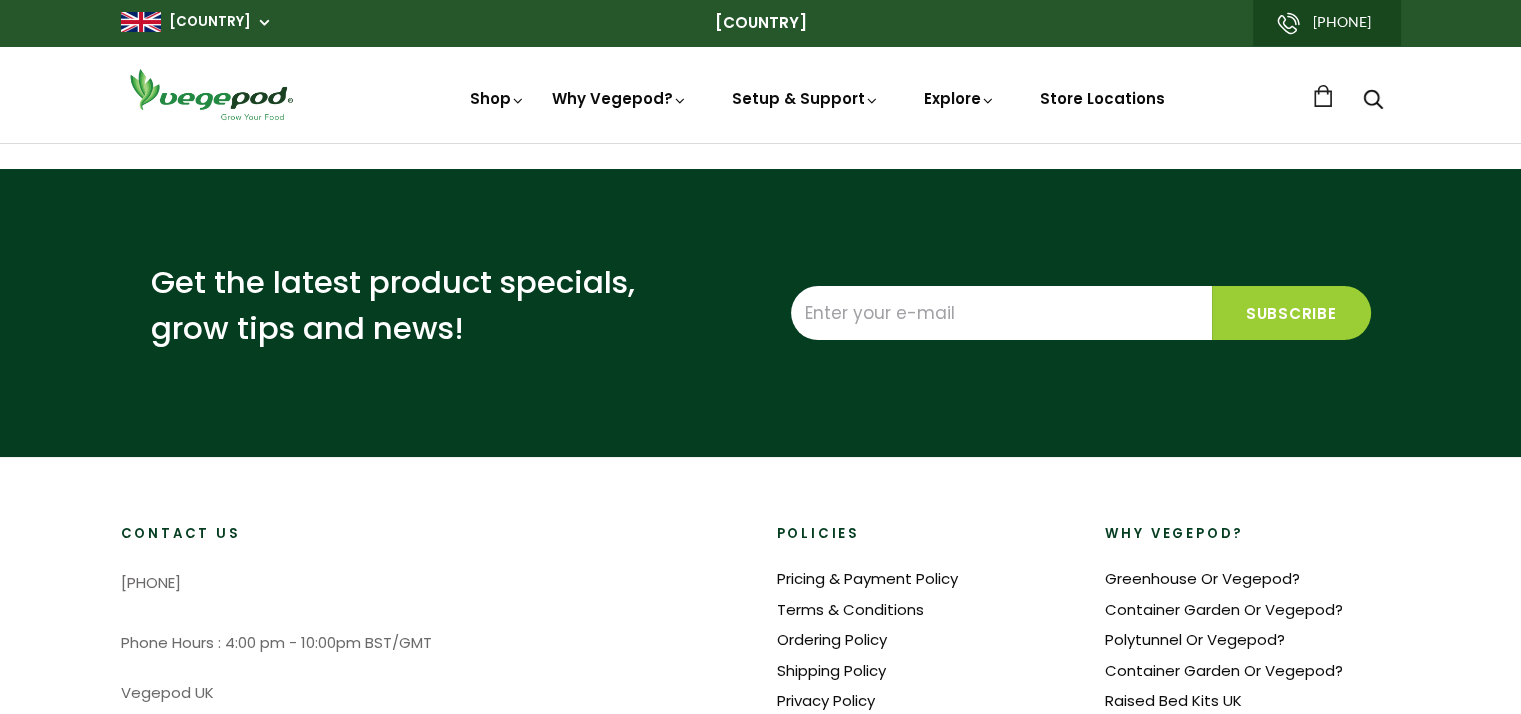 select on "m" 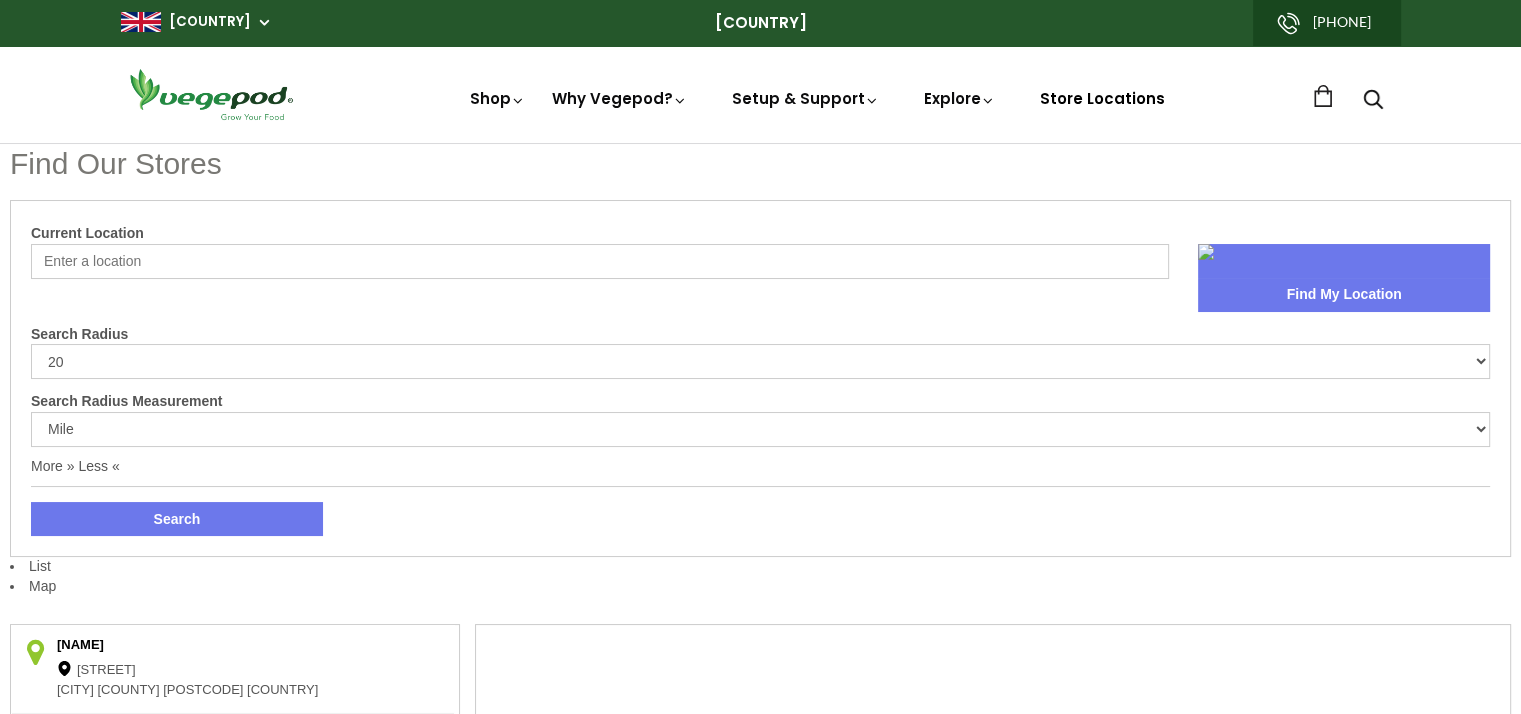 click on "Store Locations" at bounding box center (1102, 98) 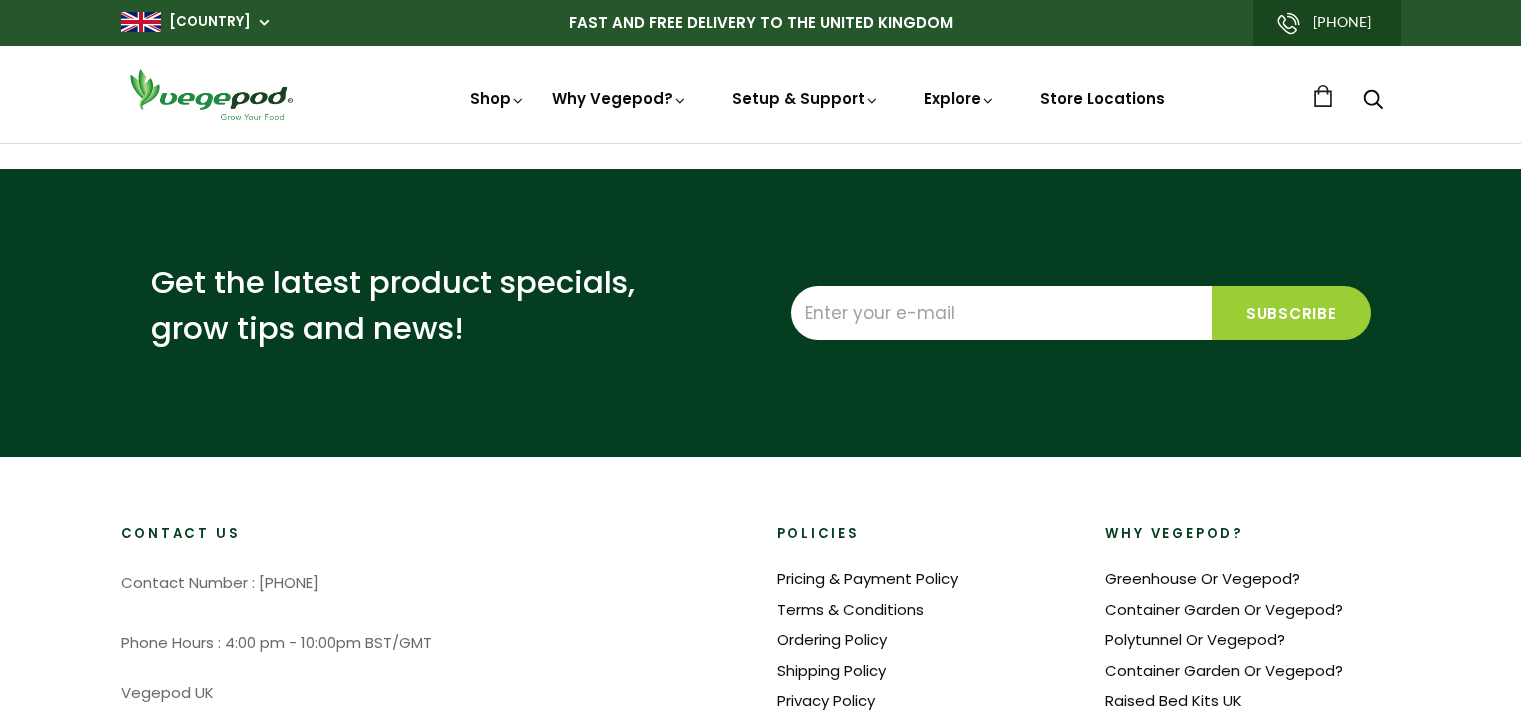 scroll, scrollTop: 0, scrollLeft: 0, axis: both 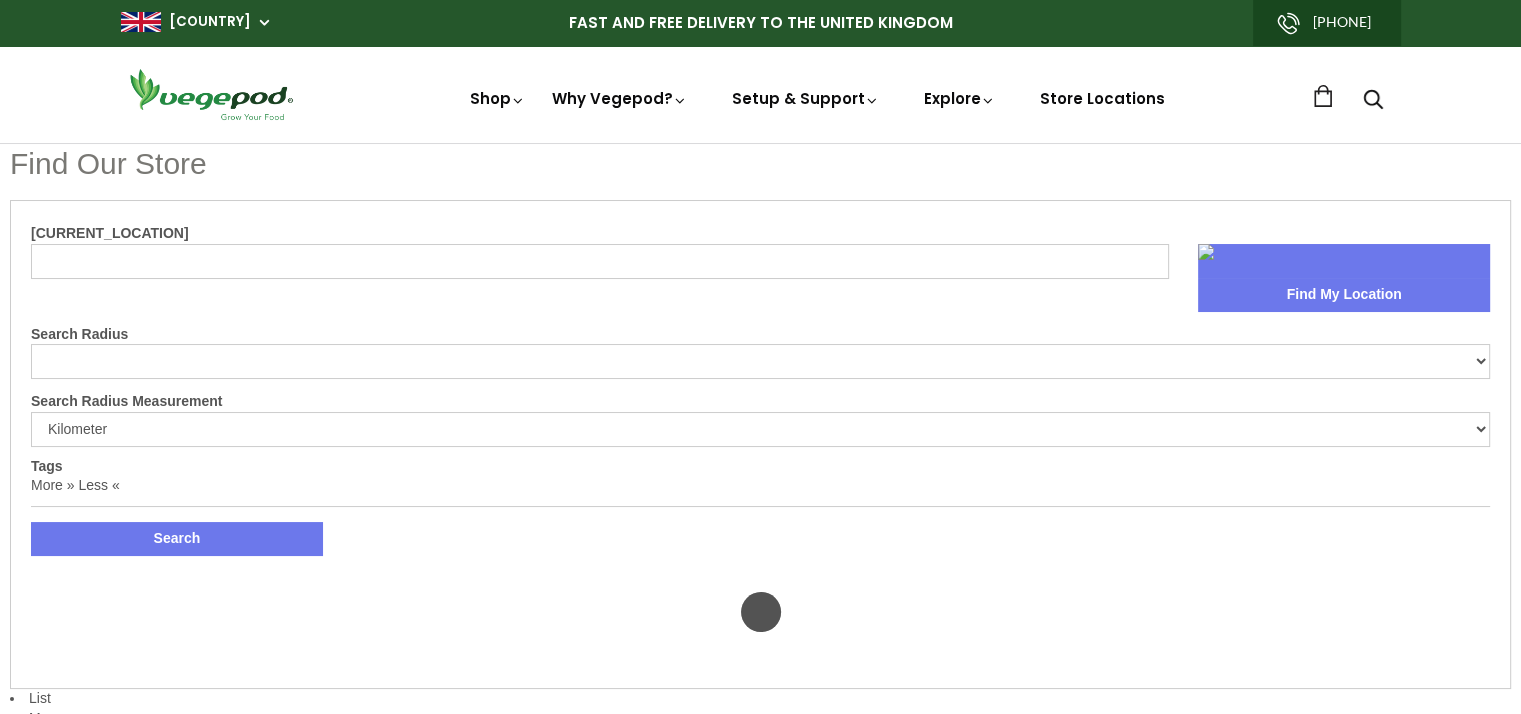 select on "m" 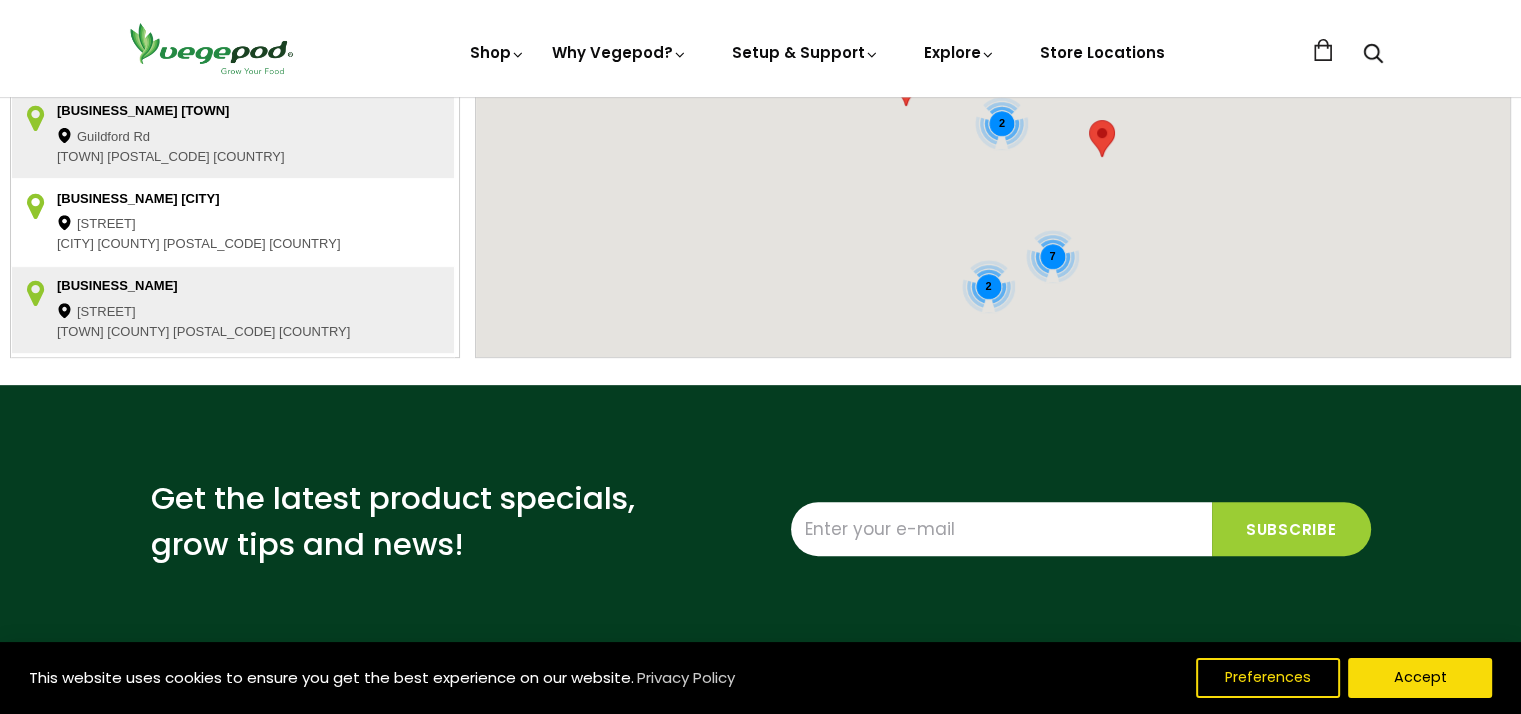 scroll, scrollTop: 781, scrollLeft: 0, axis: vertical 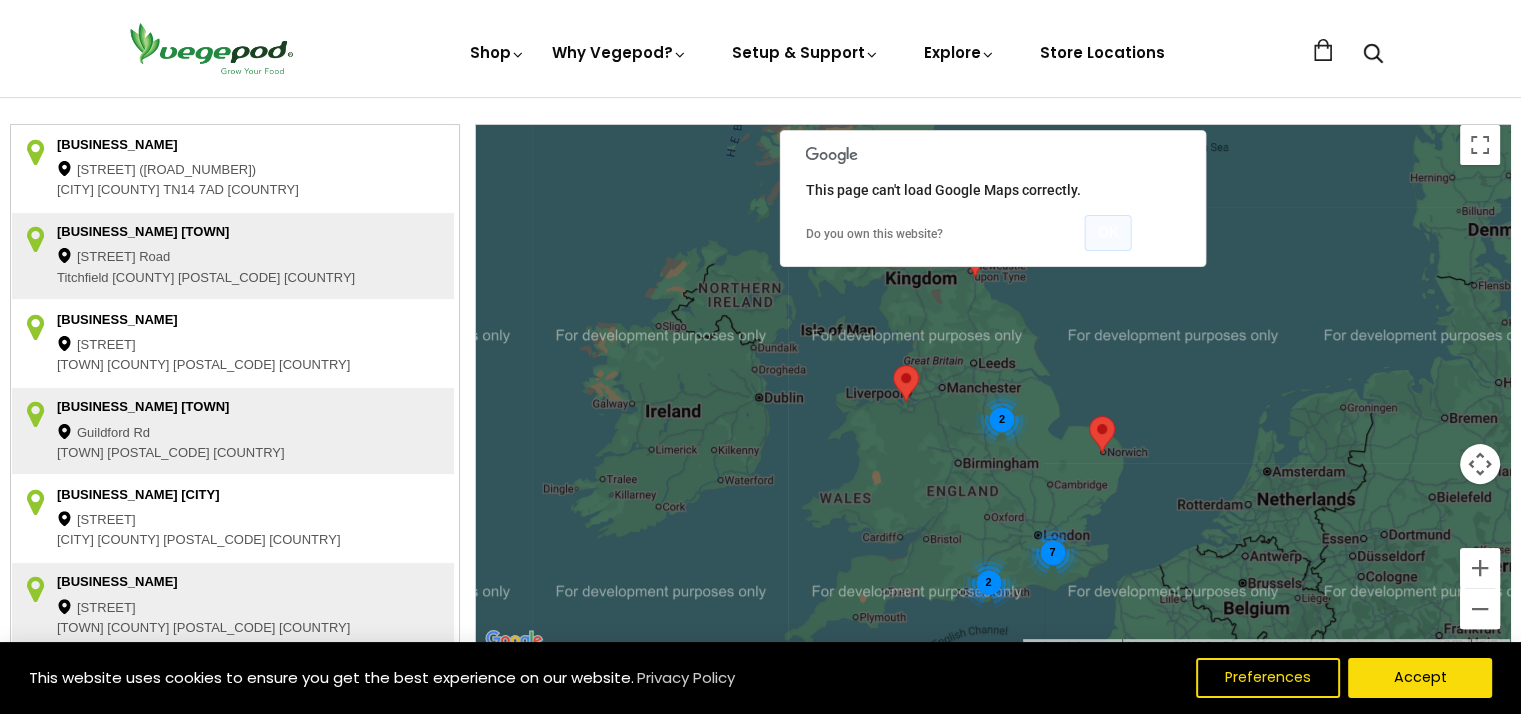 click on "OK" at bounding box center (1108, 233) 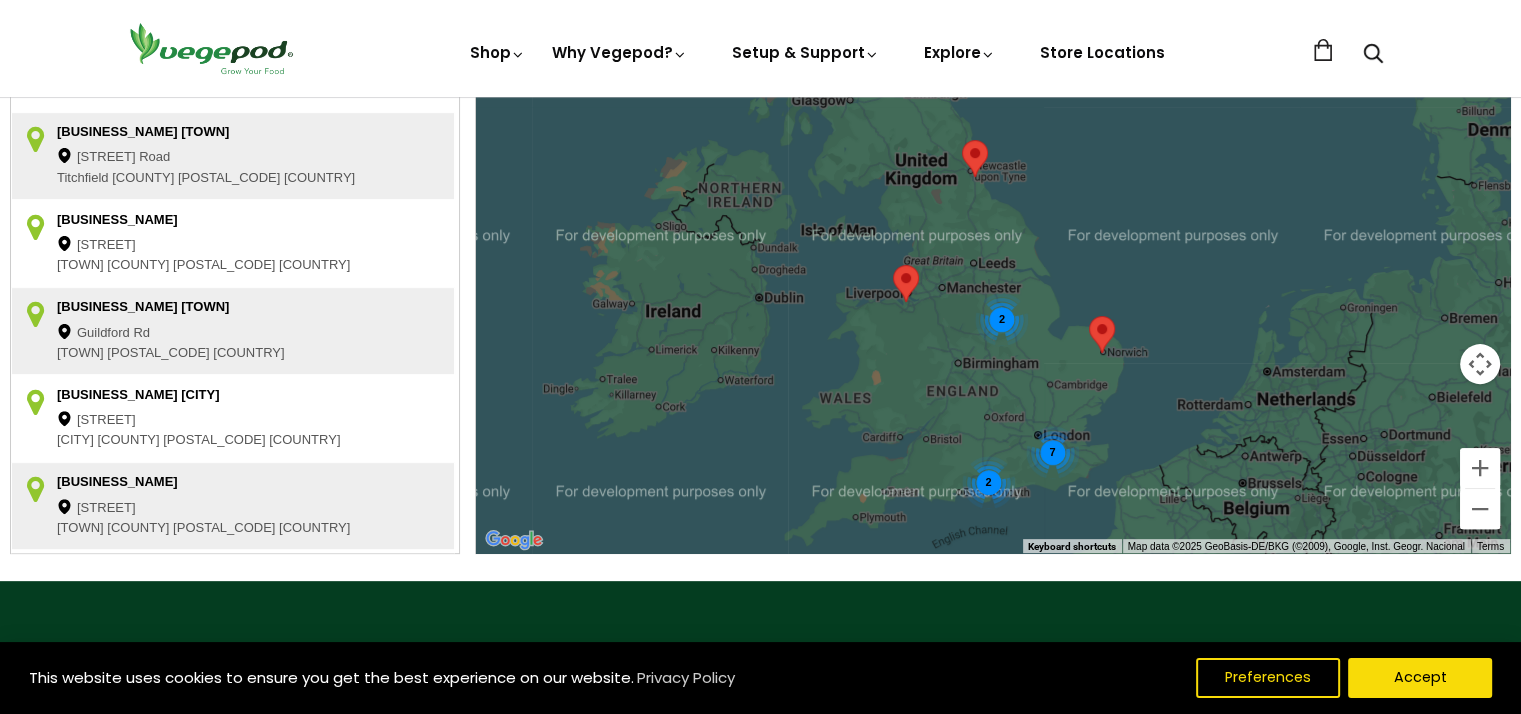 scroll, scrollTop: 602, scrollLeft: 0, axis: vertical 